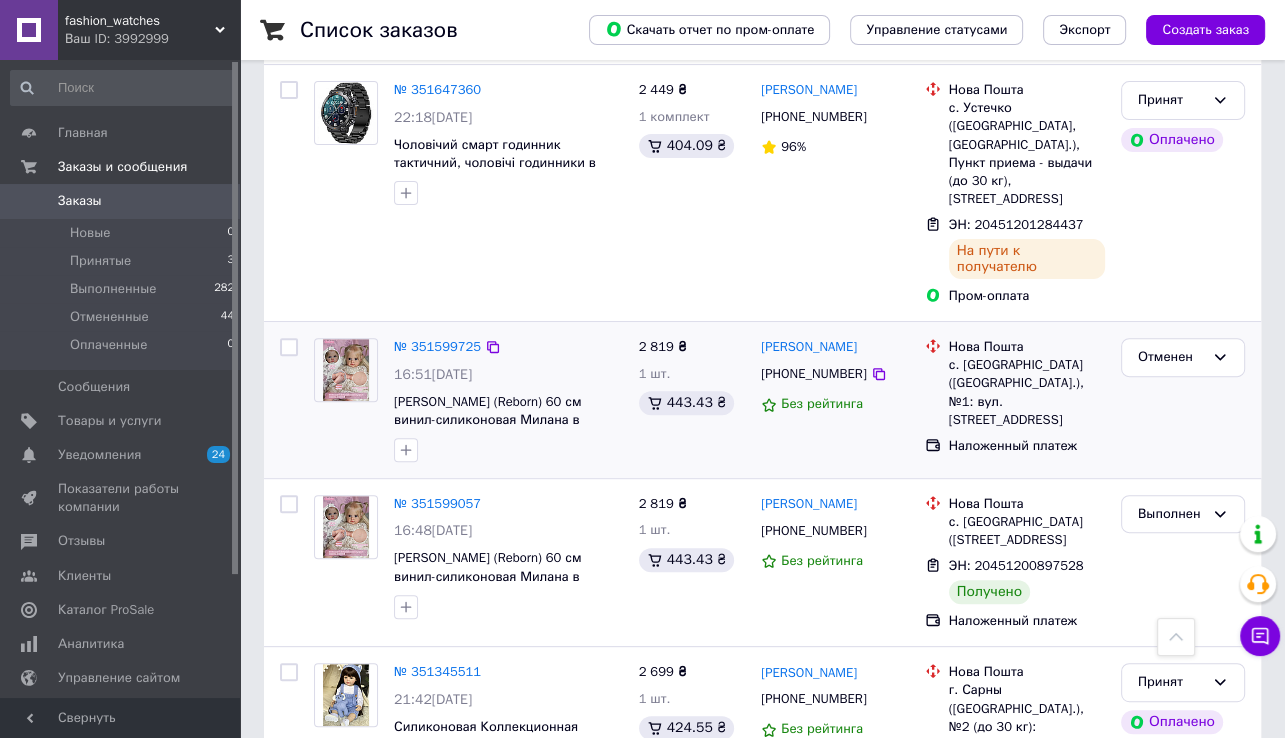 scroll, scrollTop: 500, scrollLeft: 0, axis: vertical 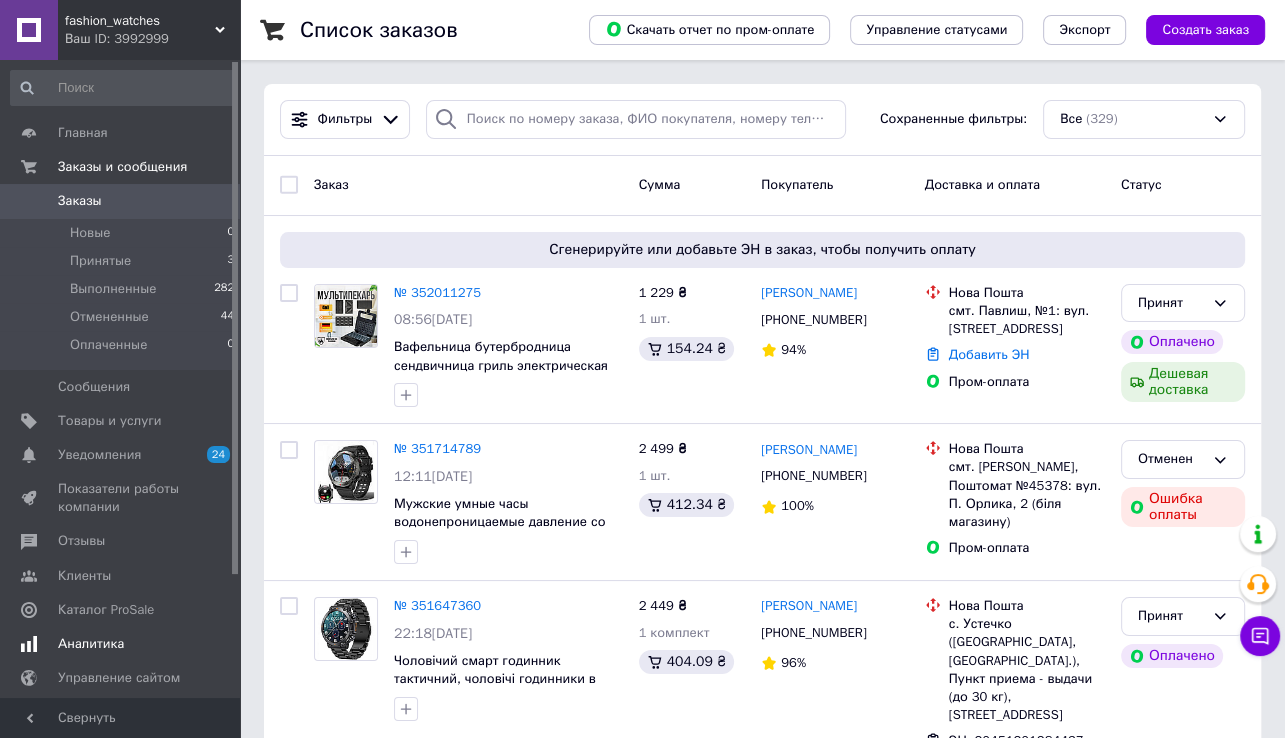click on "Аналитика" at bounding box center (121, 644) 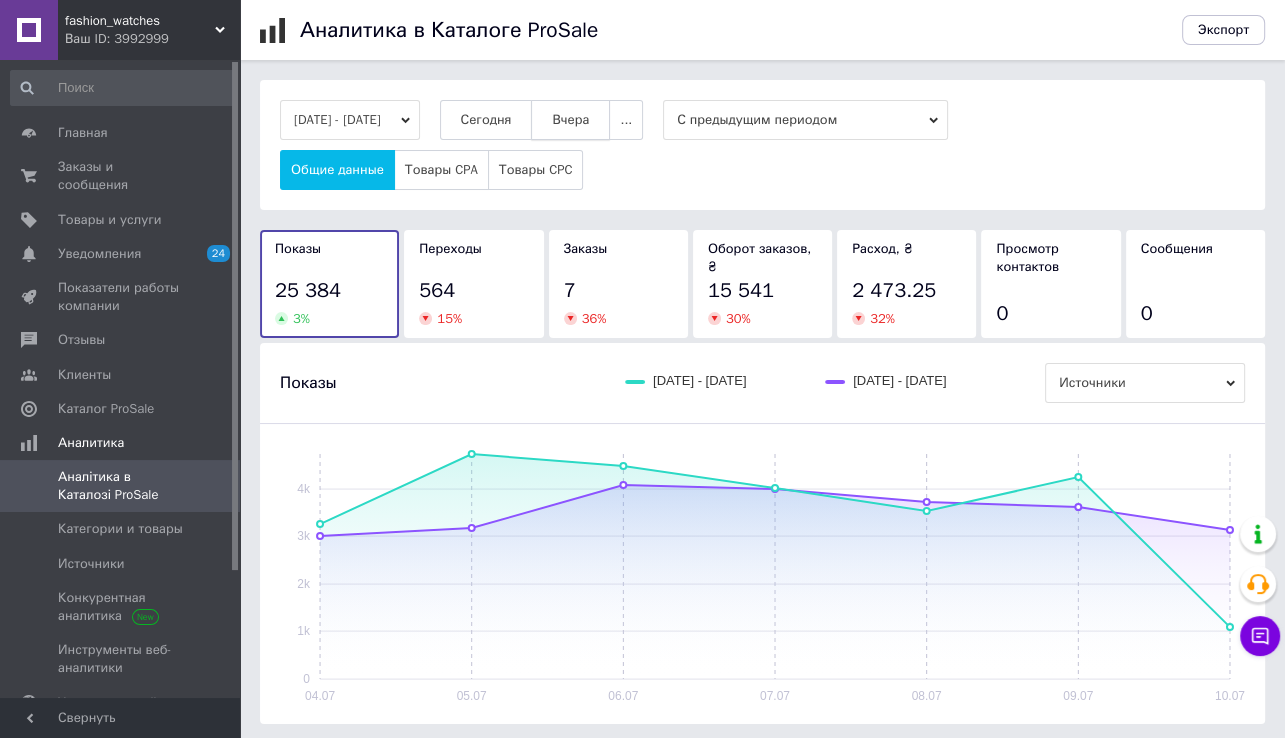 click on "Вчера" at bounding box center (570, 120) 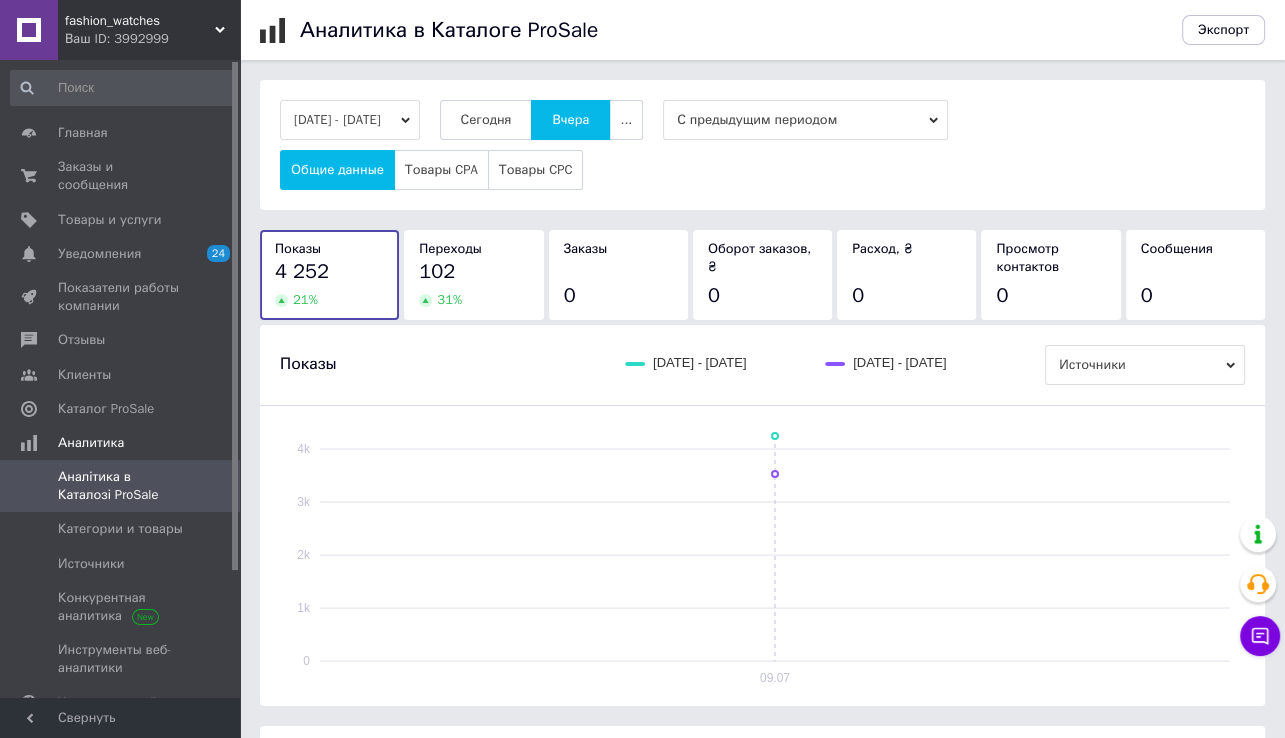 scroll, scrollTop: 263, scrollLeft: 0, axis: vertical 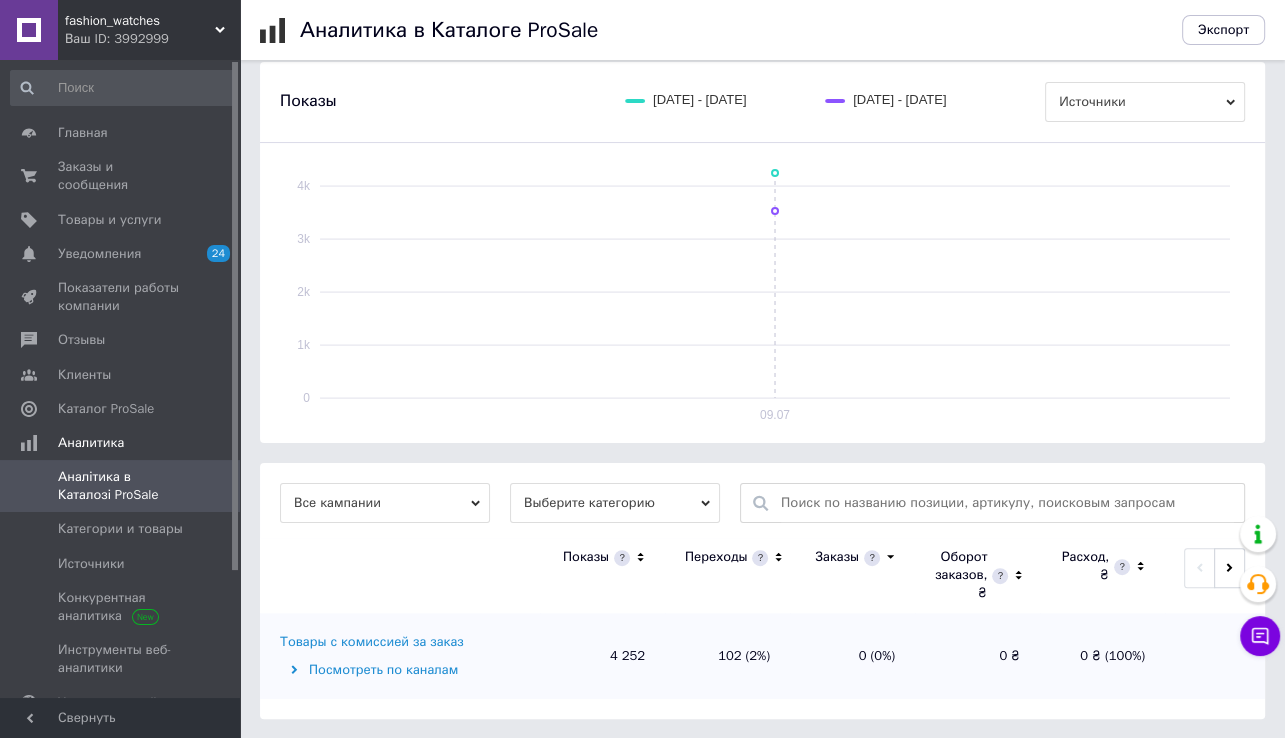 drag, startPoint x: 566, startPoint y: 494, endPoint x: 566, endPoint y: 519, distance: 25 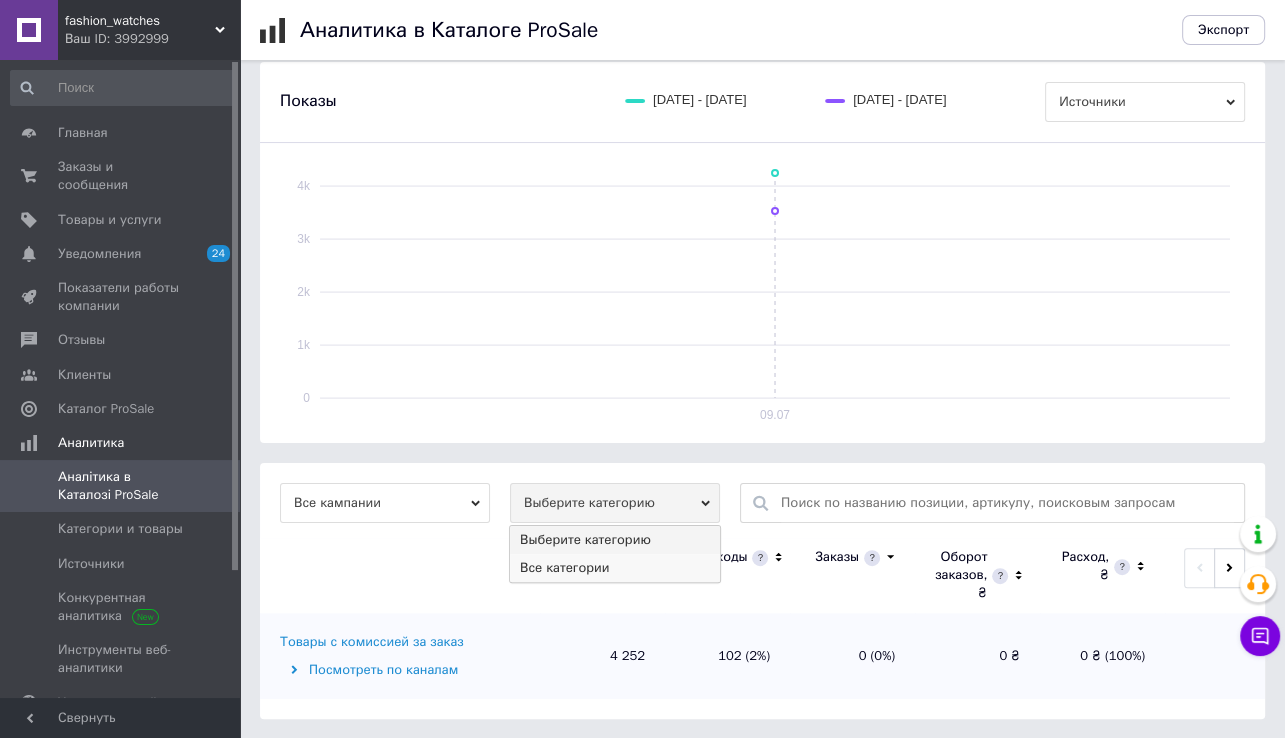 click on "Все категории" at bounding box center [615, 568] 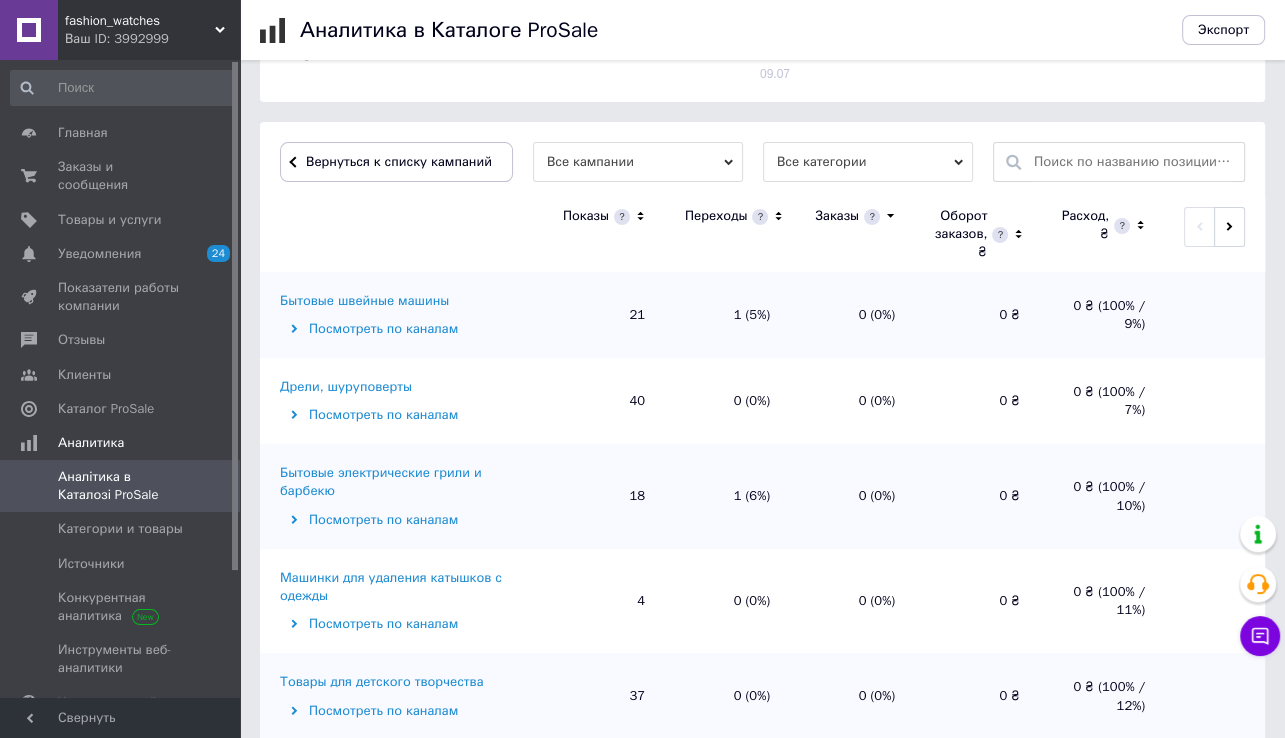 scroll, scrollTop: 650, scrollLeft: 0, axis: vertical 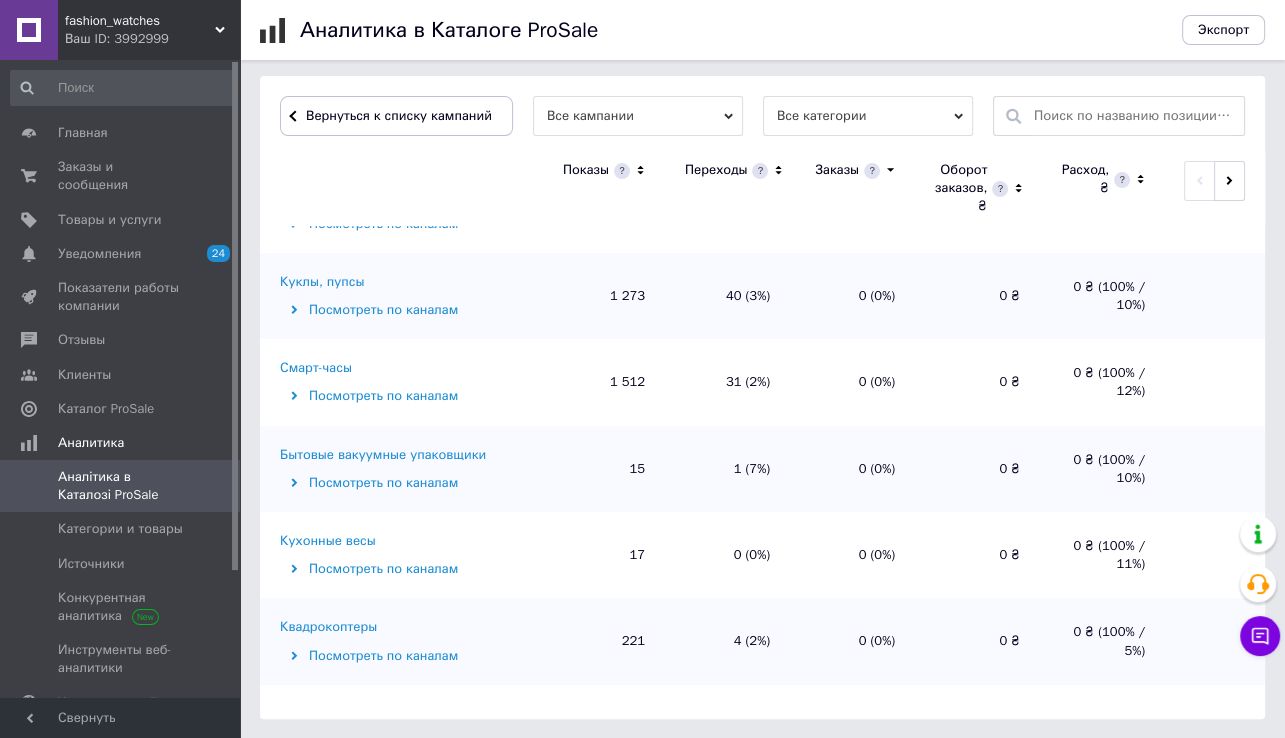 click on "Смарт-часы" at bounding box center [316, 368] 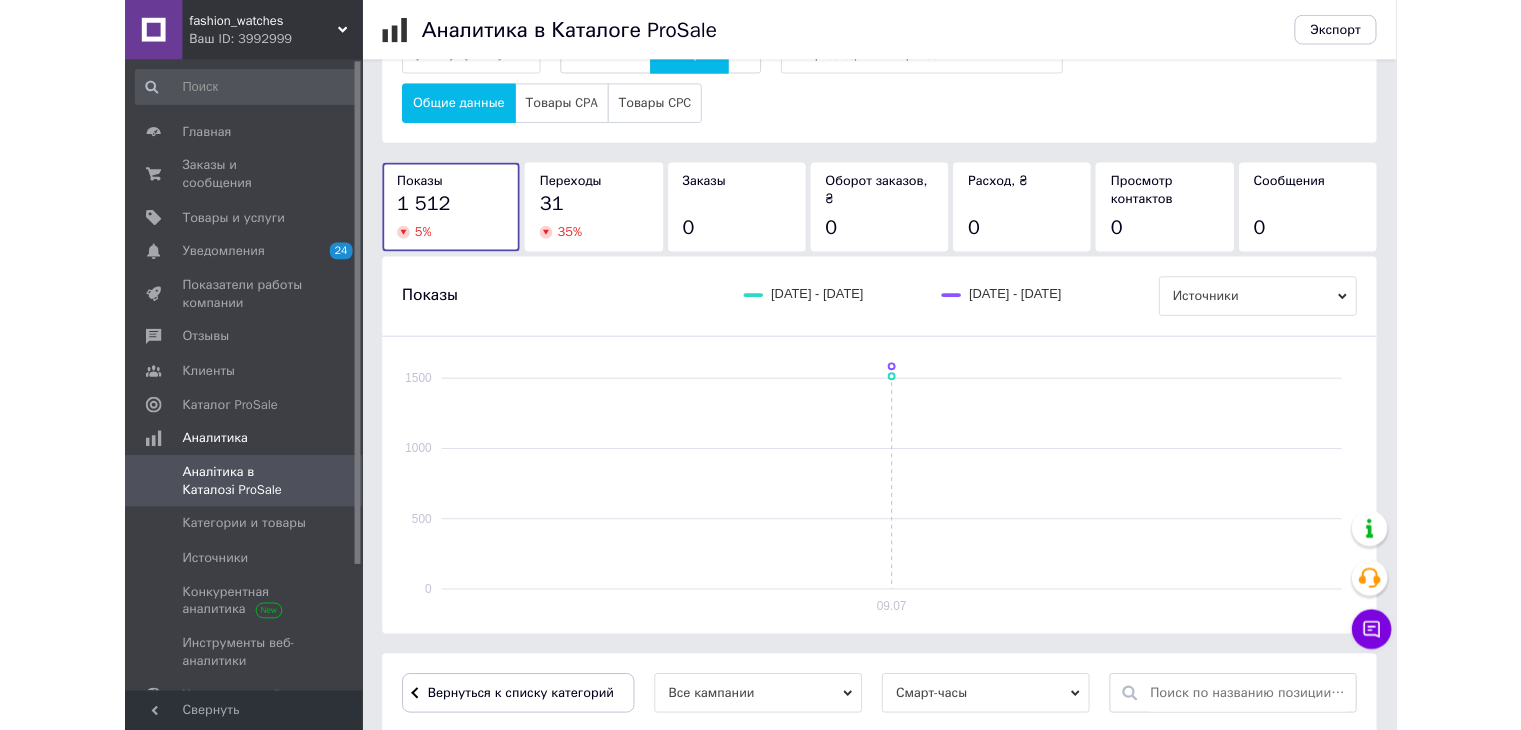 scroll, scrollTop: 0, scrollLeft: 0, axis: both 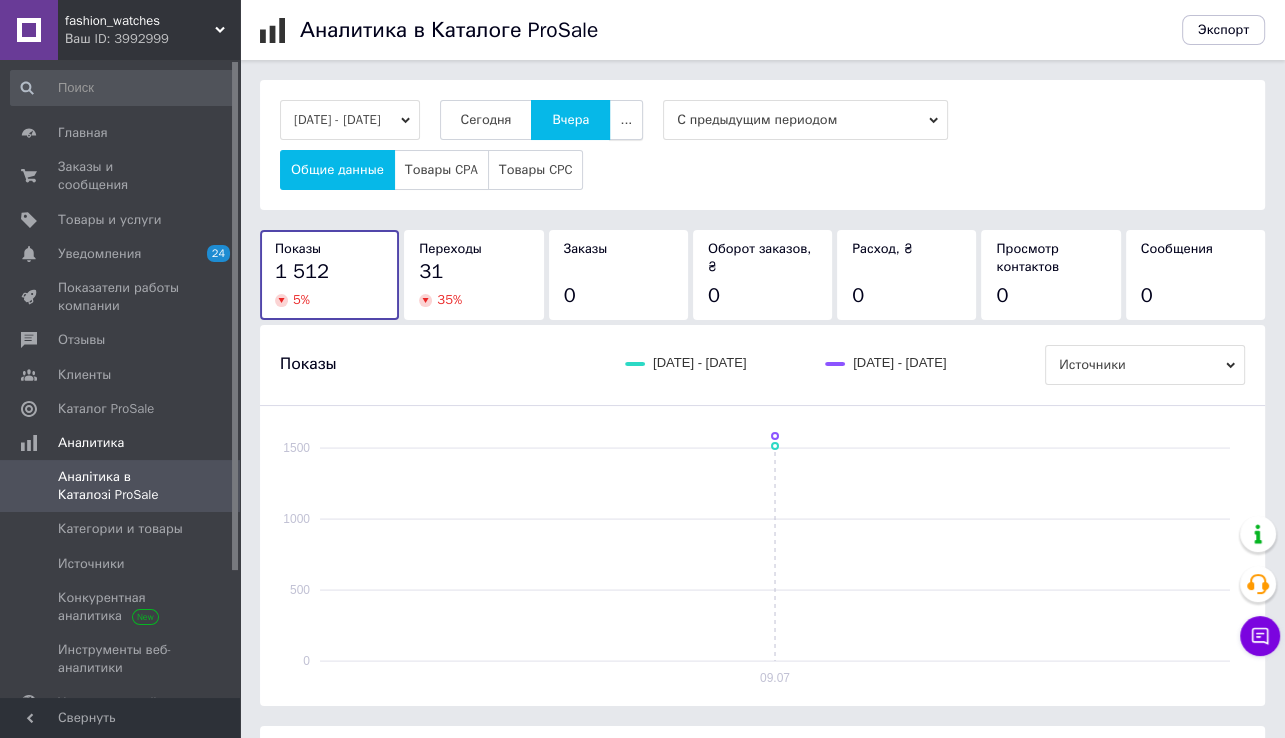 click on "..." at bounding box center [626, 120] 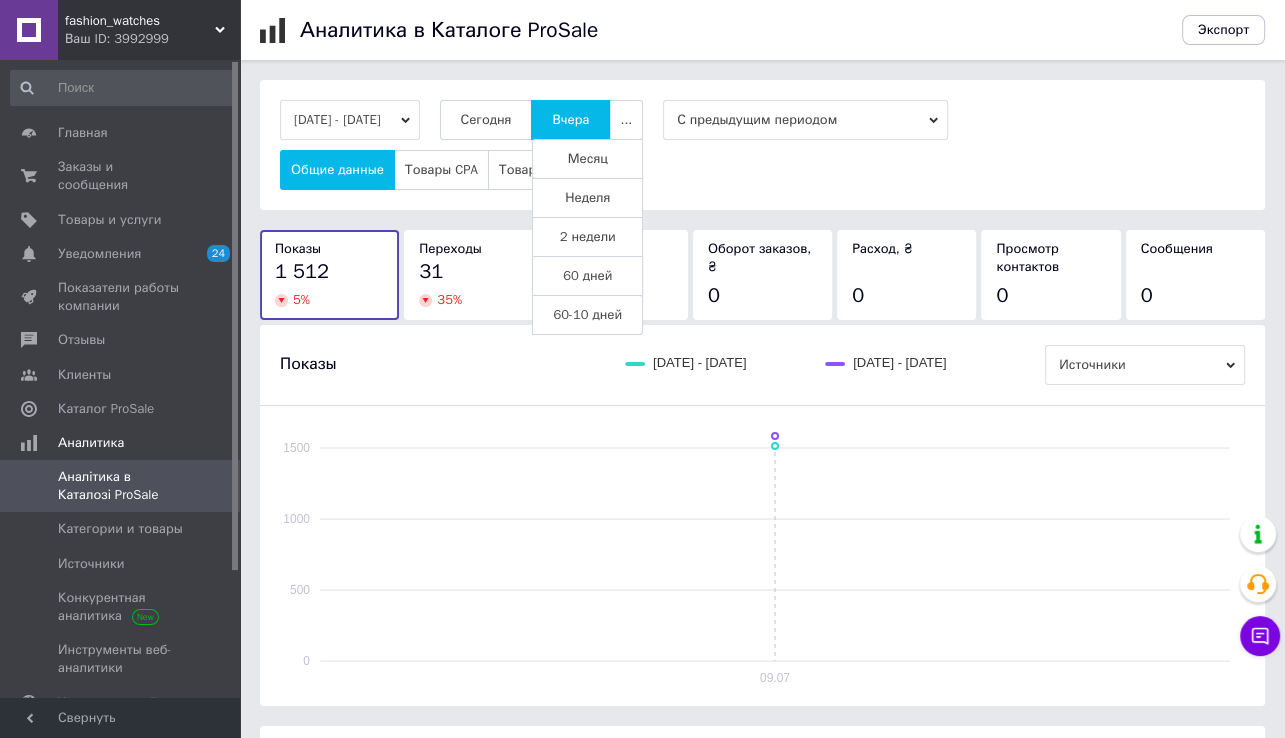 click on "60 дней" at bounding box center [587, 276] 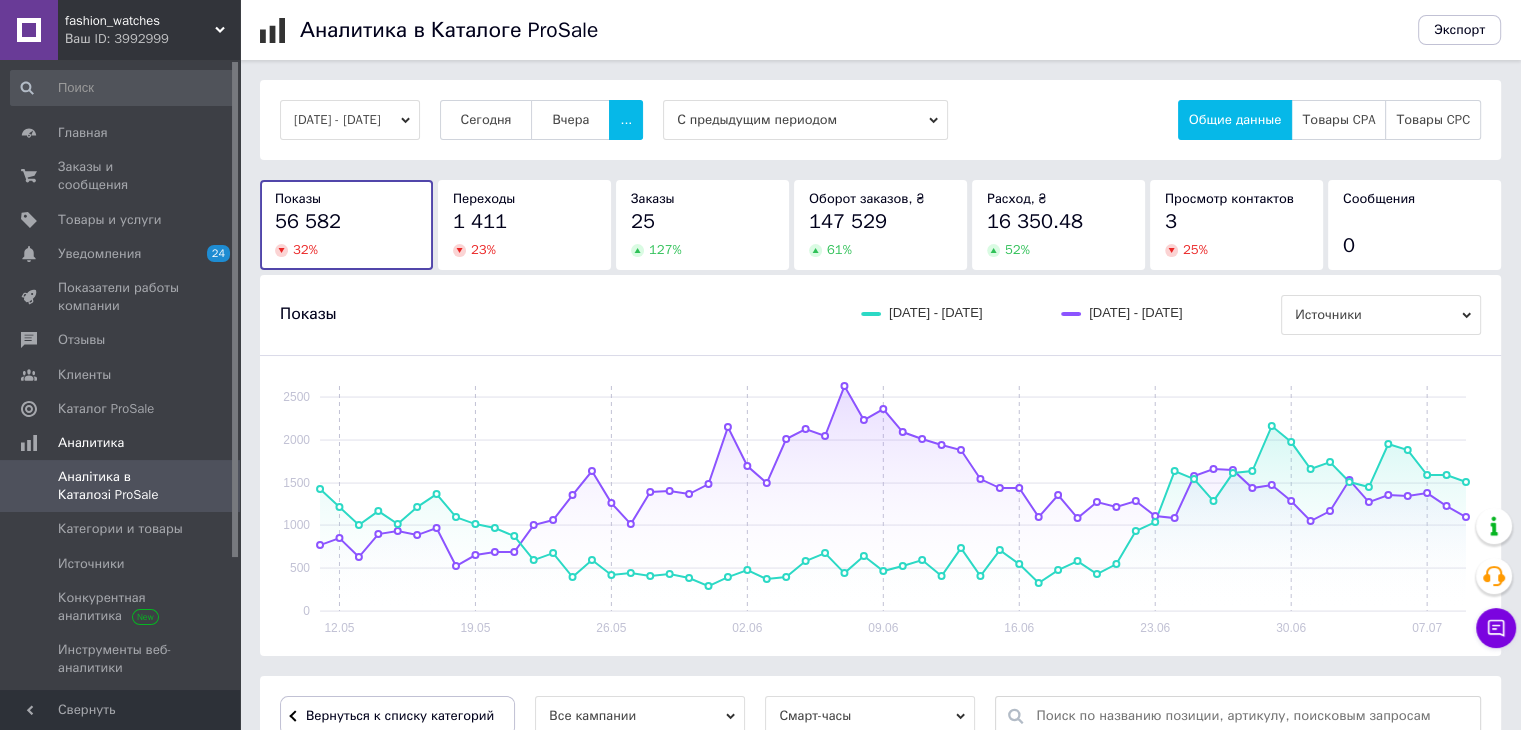 click on "147 529" at bounding box center (880, 222) 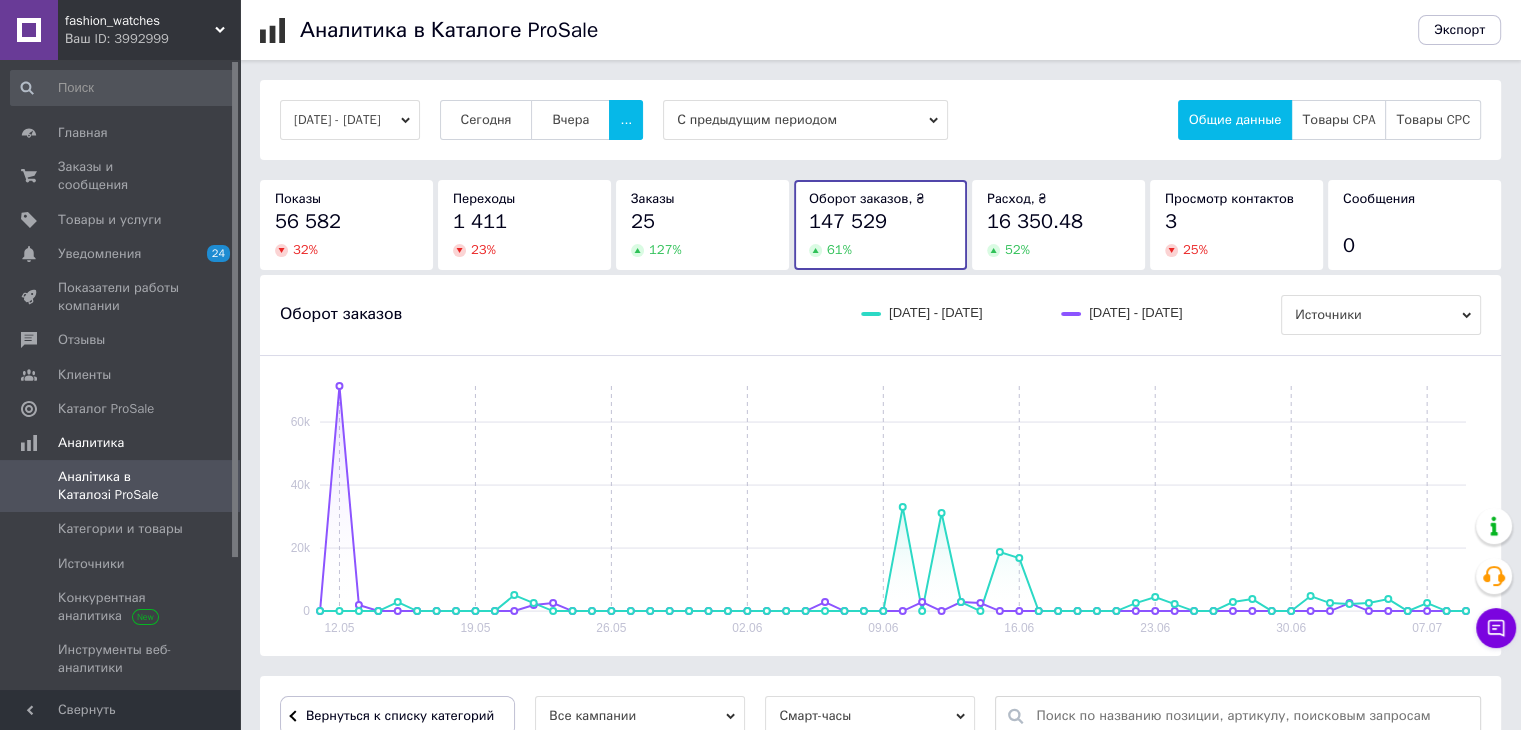 click on "Показы" at bounding box center [346, 199] 